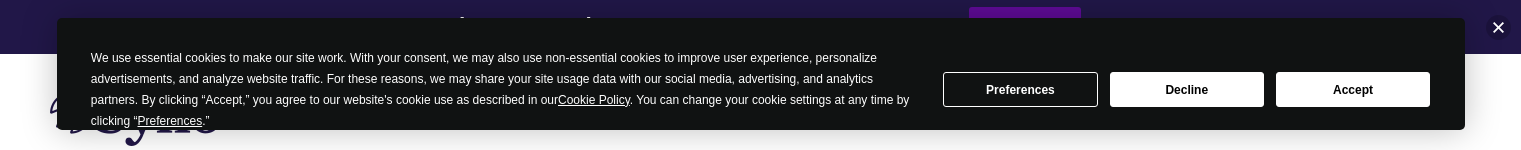 scroll, scrollTop: 0, scrollLeft: 0, axis: both 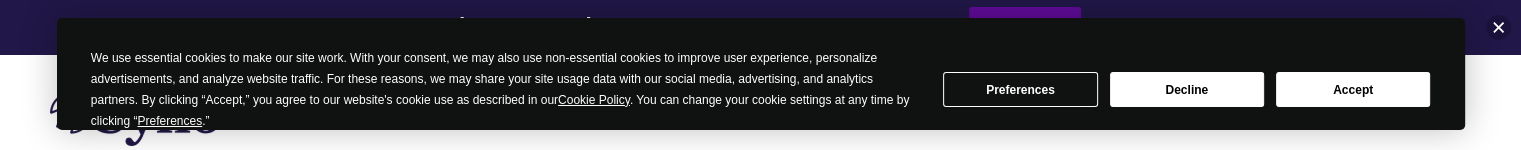 click on "We use essential cookies to make our site work. With your consent, we may also use non-essential cookies to improve user experience, personalize advertisements, and analyze website traffic. For these reasons, we may share your site usage data with our social media, advertising, and analytics partners. By clicking “Accept,” you agree to our website's cookie use as described in our  Cookie Policy . You can change your cookie settings at any time by clicking “ Preferences .” Preferences Decline Accept" at bounding box center [760, 90] 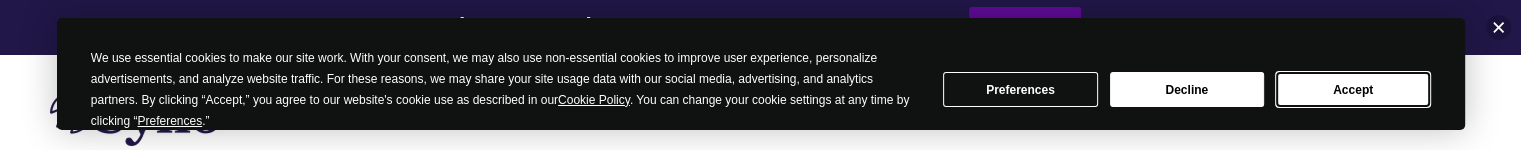 click on "Accept" at bounding box center [1353, 89] 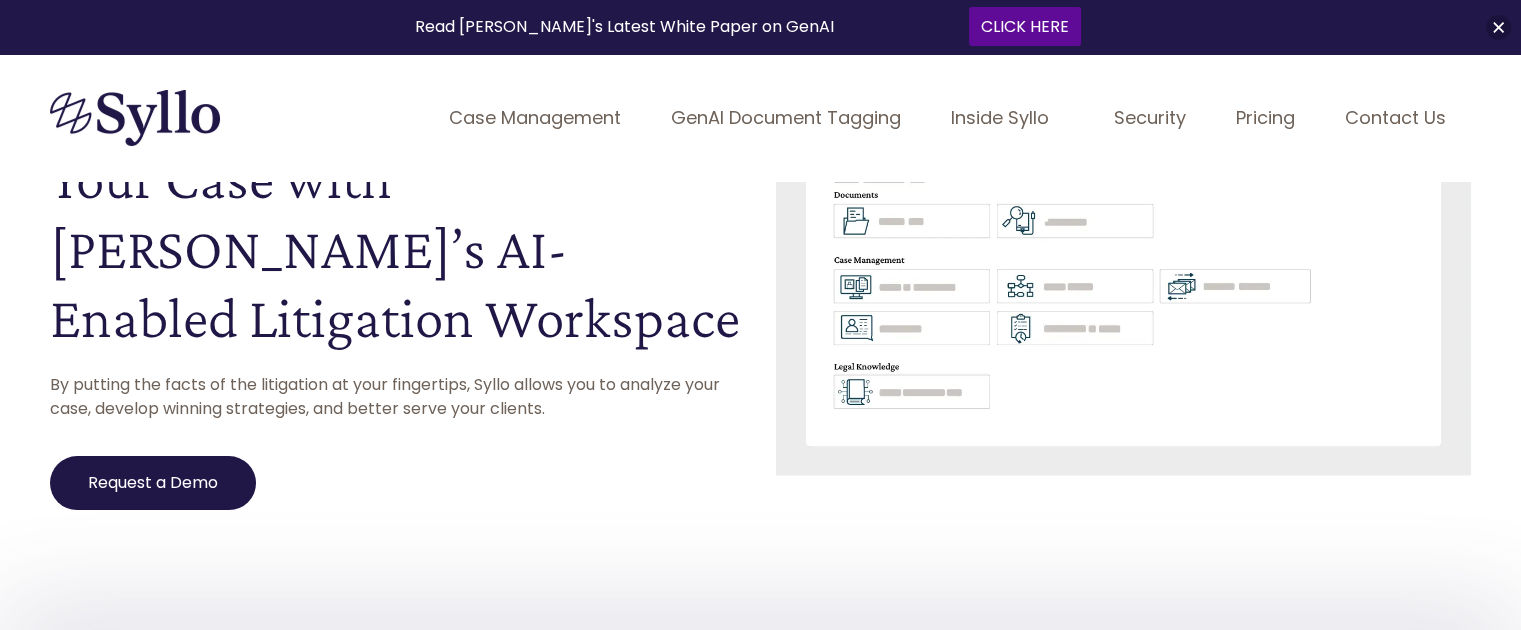 scroll, scrollTop: 259, scrollLeft: 0, axis: vertical 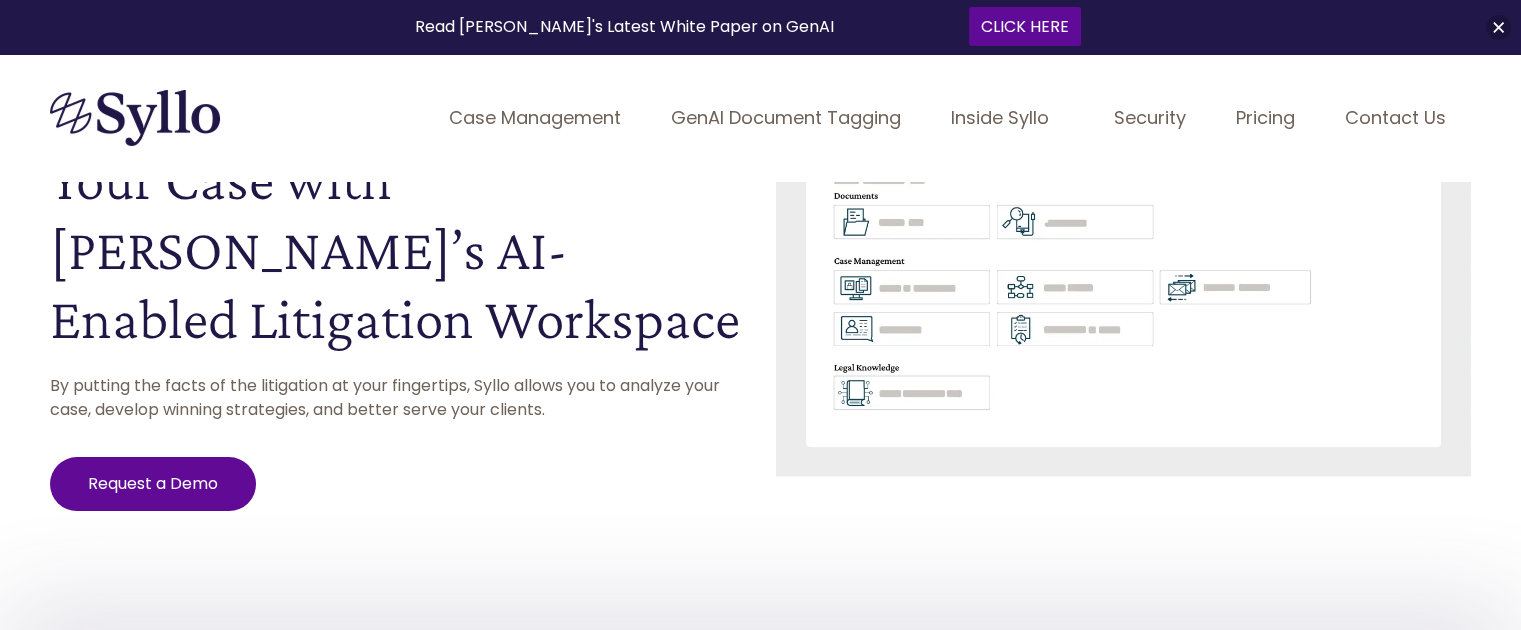 click on "Request a Demo" at bounding box center [153, 484] 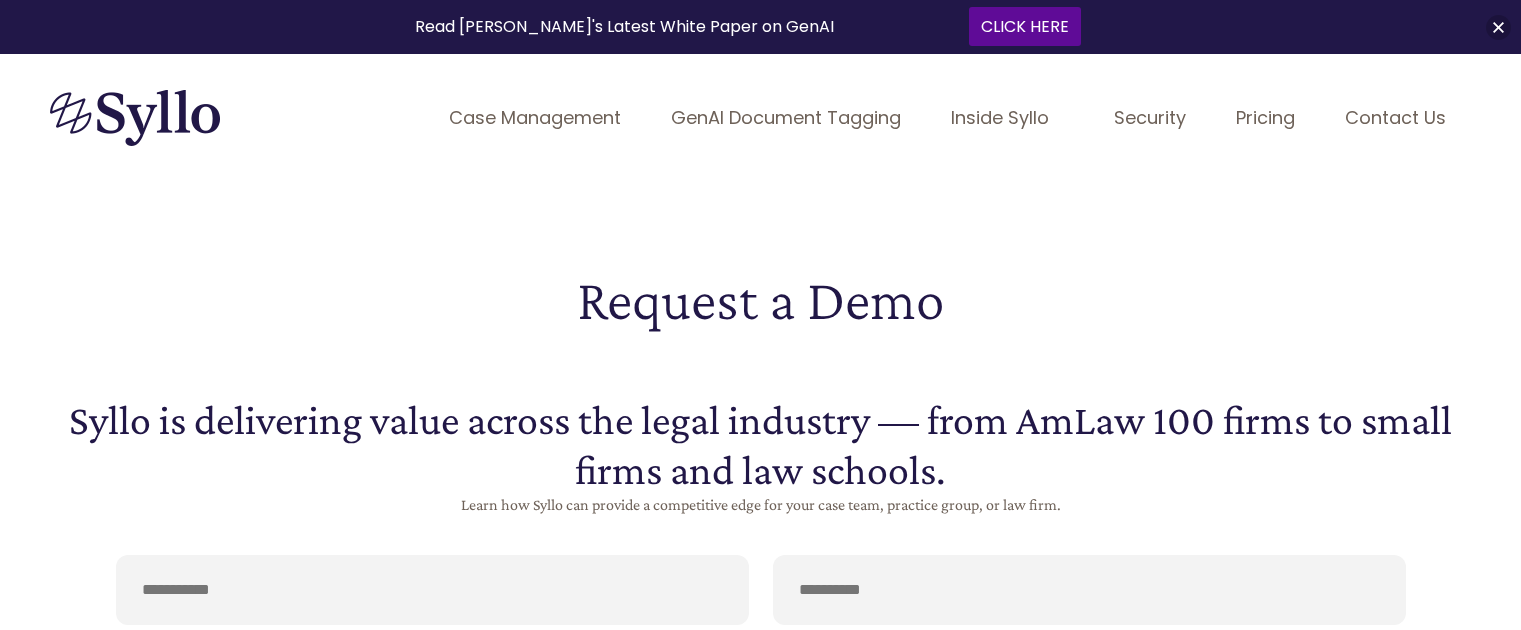 scroll, scrollTop: 0, scrollLeft: 0, axis: both 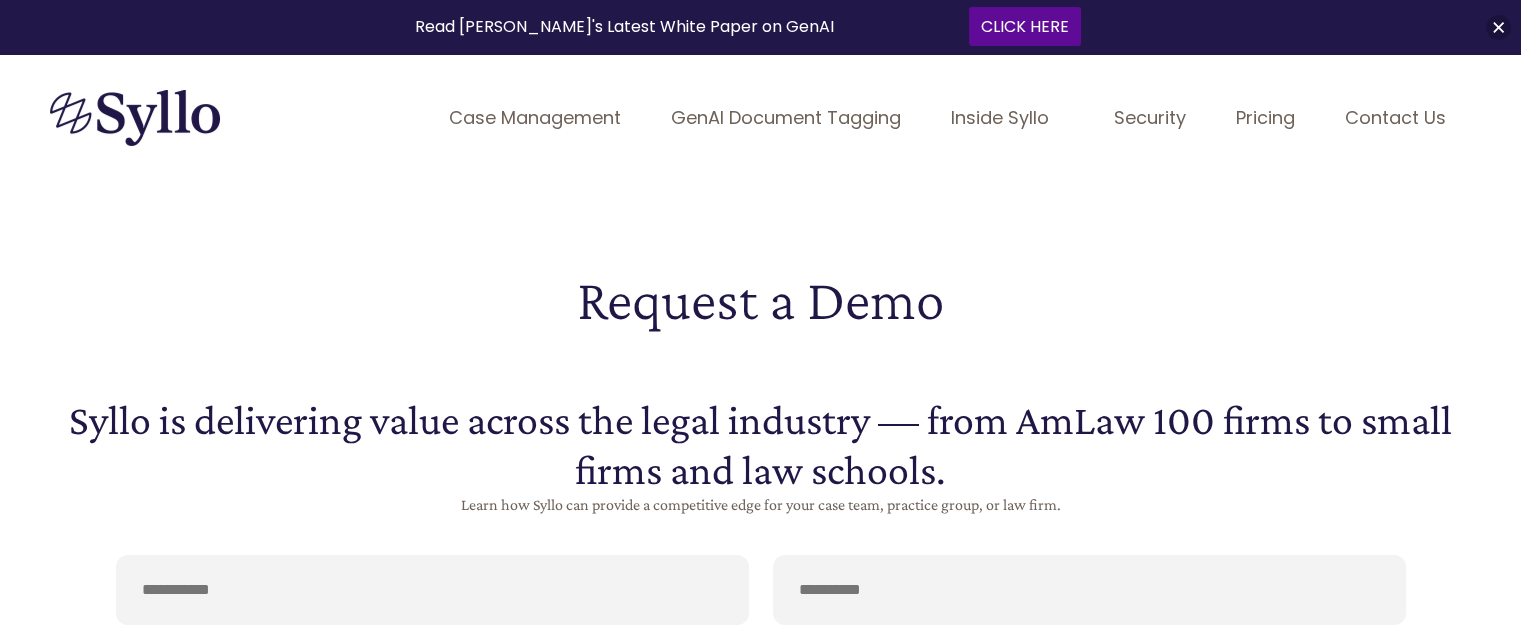 click on "Case Management" at bounding box center (535, 117) 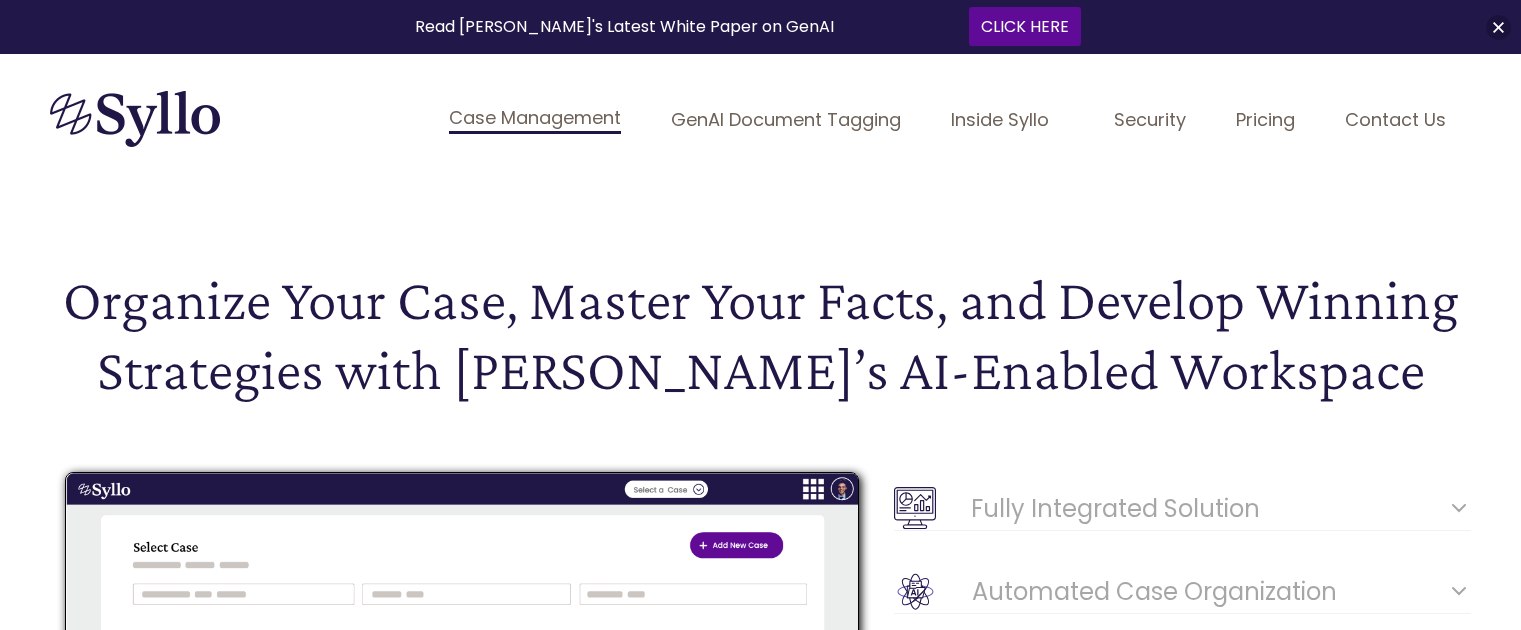 scroll, scrollTop: 0, scrollLeft: 0, axis: both 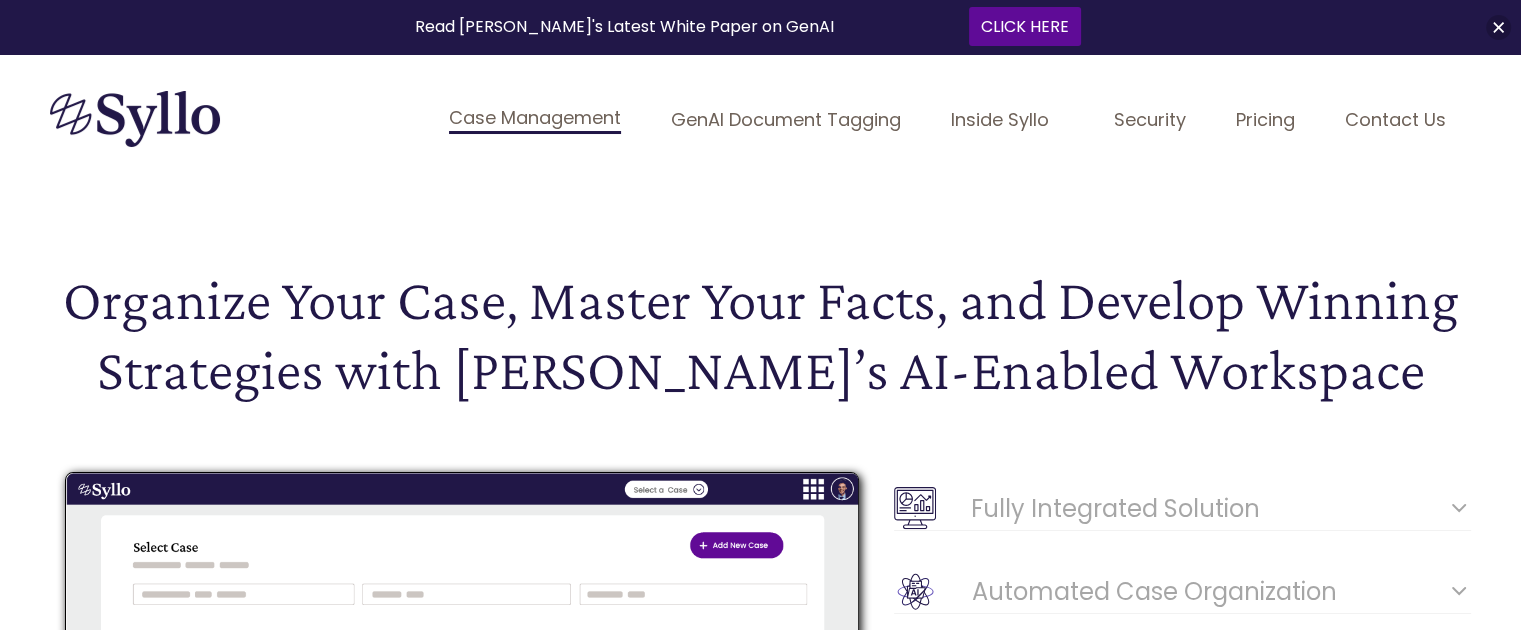 click on "GenAI Document Tagging" at bounding box center (786, 119) 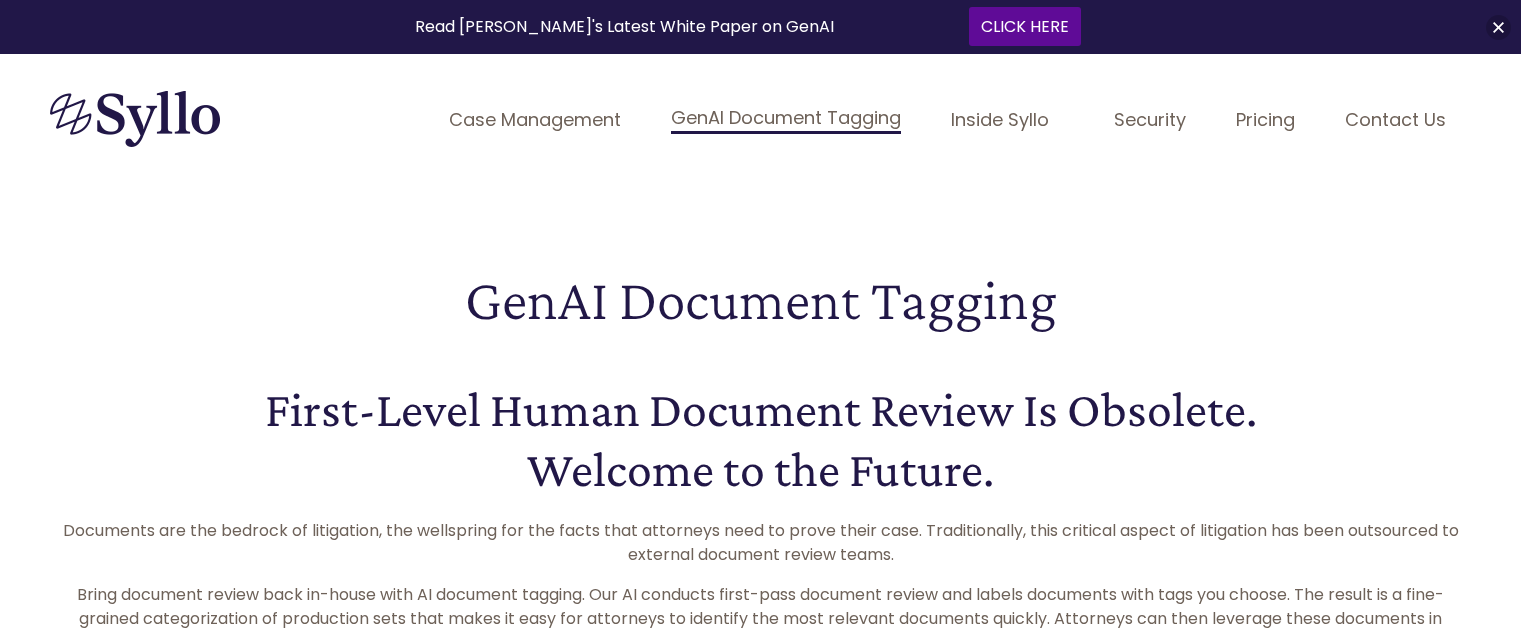 scroll, scrollTop: 394, scrollLeft: 0, axis: vertical 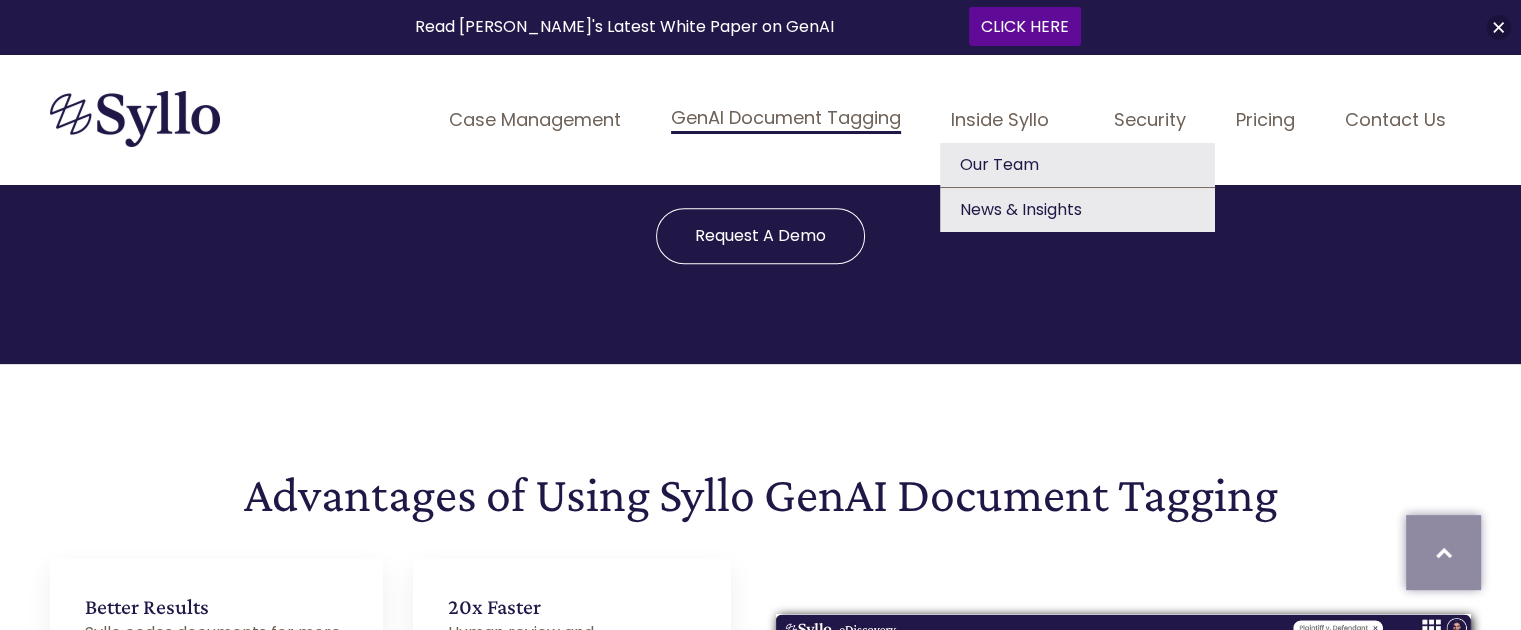 click on "Inside Syllo" at bounding box center (1007, 119) 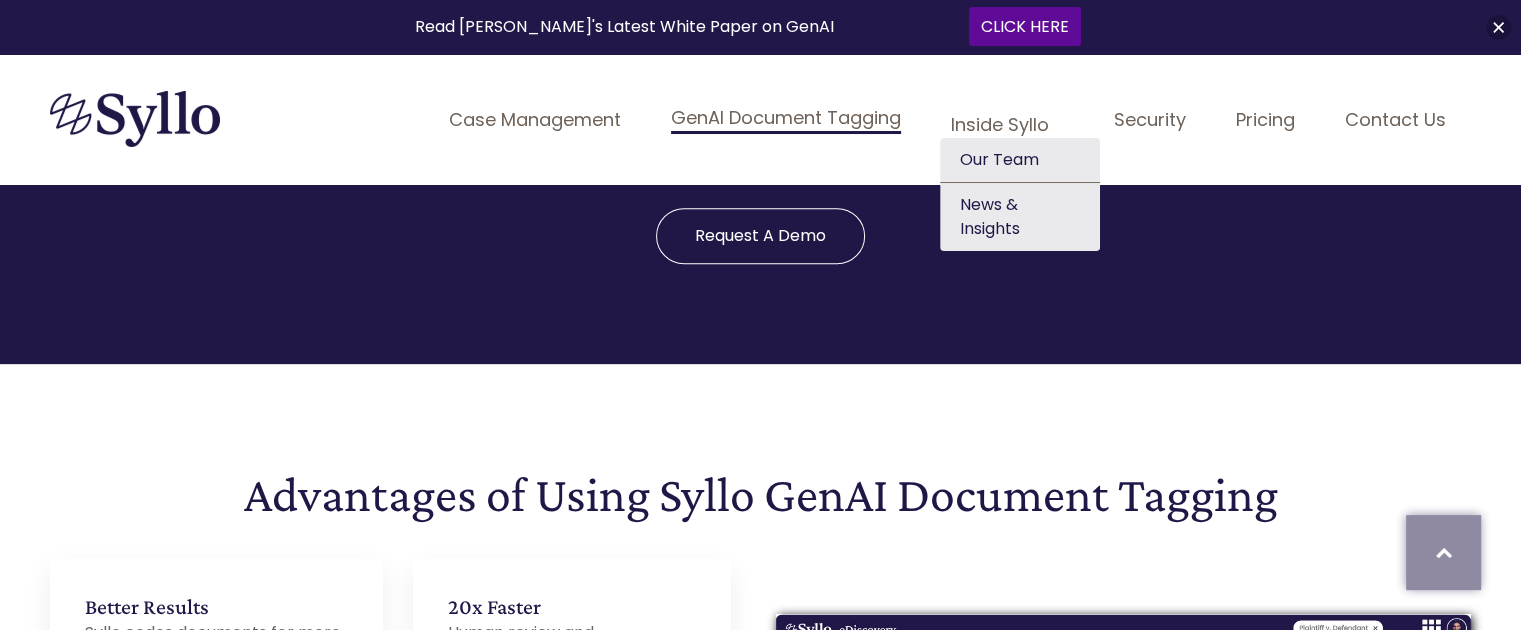 click on "Find Out More About the Future of Document Review
Request A Demo" at bounding box center [760, 192] 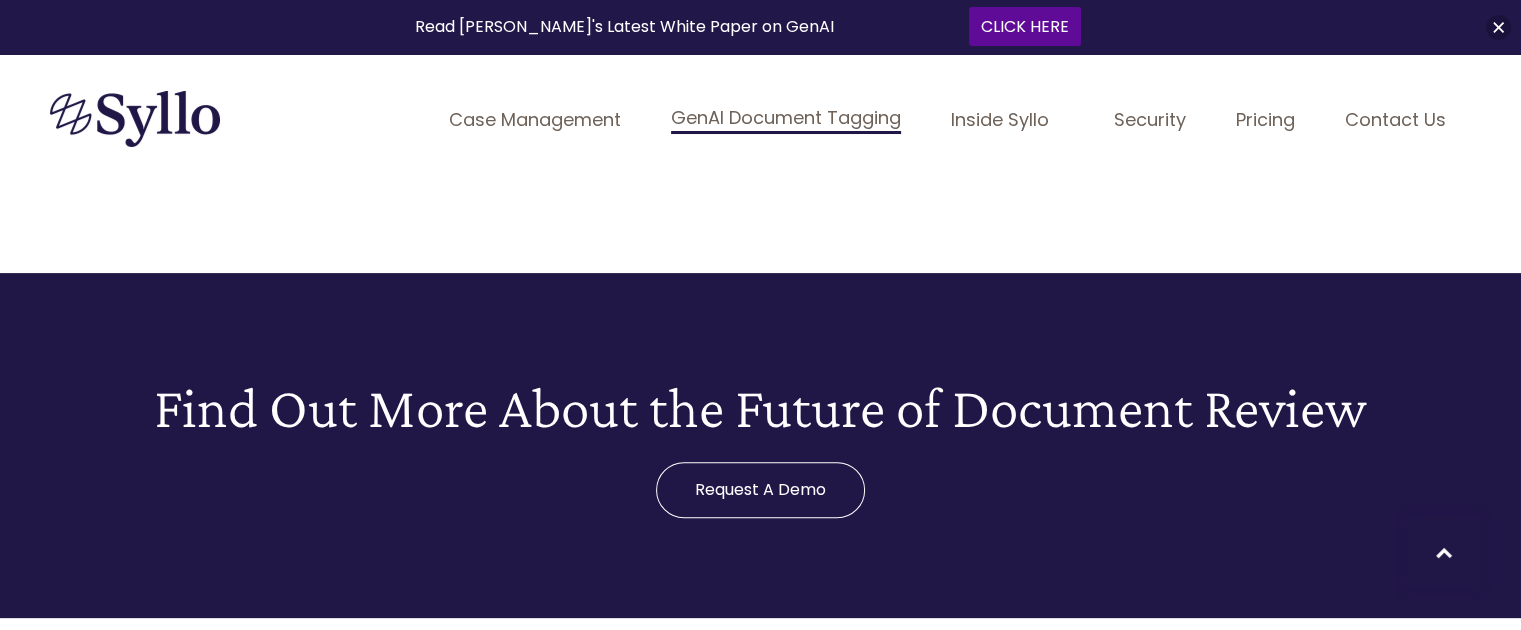 scroll, scrollTop: 451, scrollLeft: 0, axis: vertical 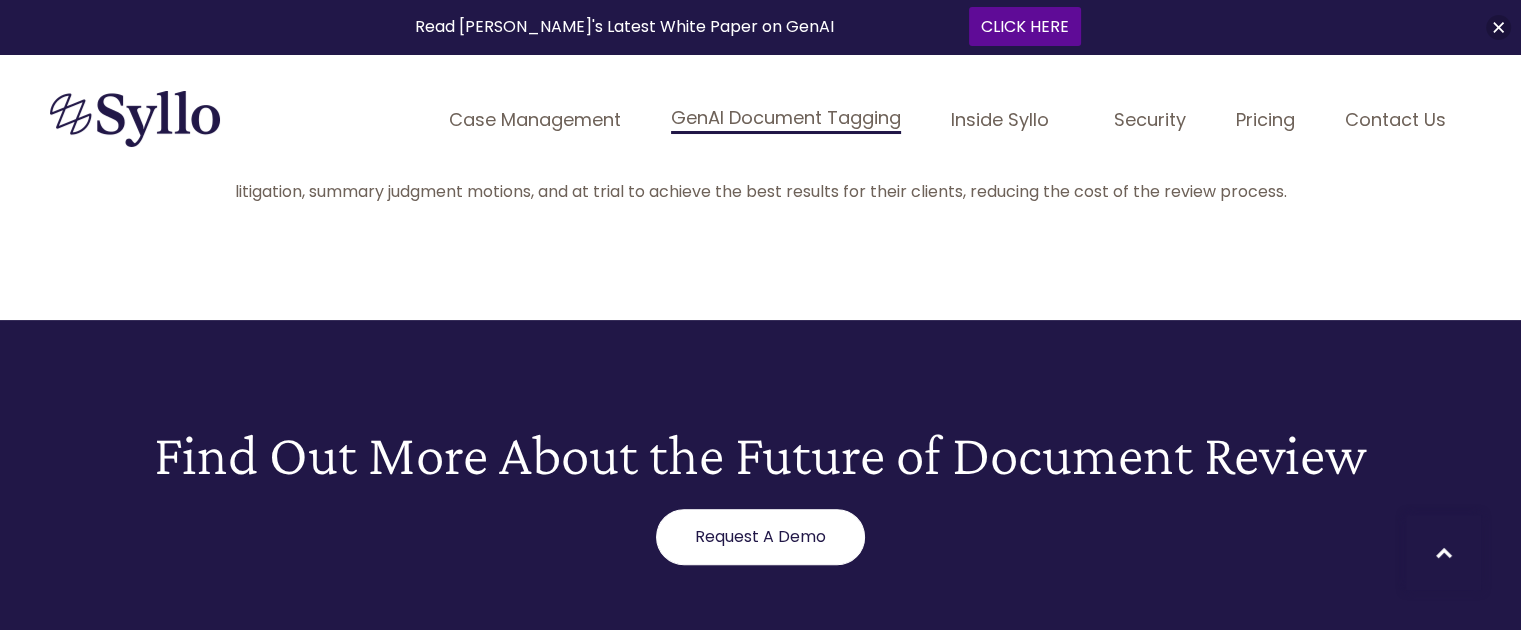 click on "Request A Demo" at bounding box center (760, 537) 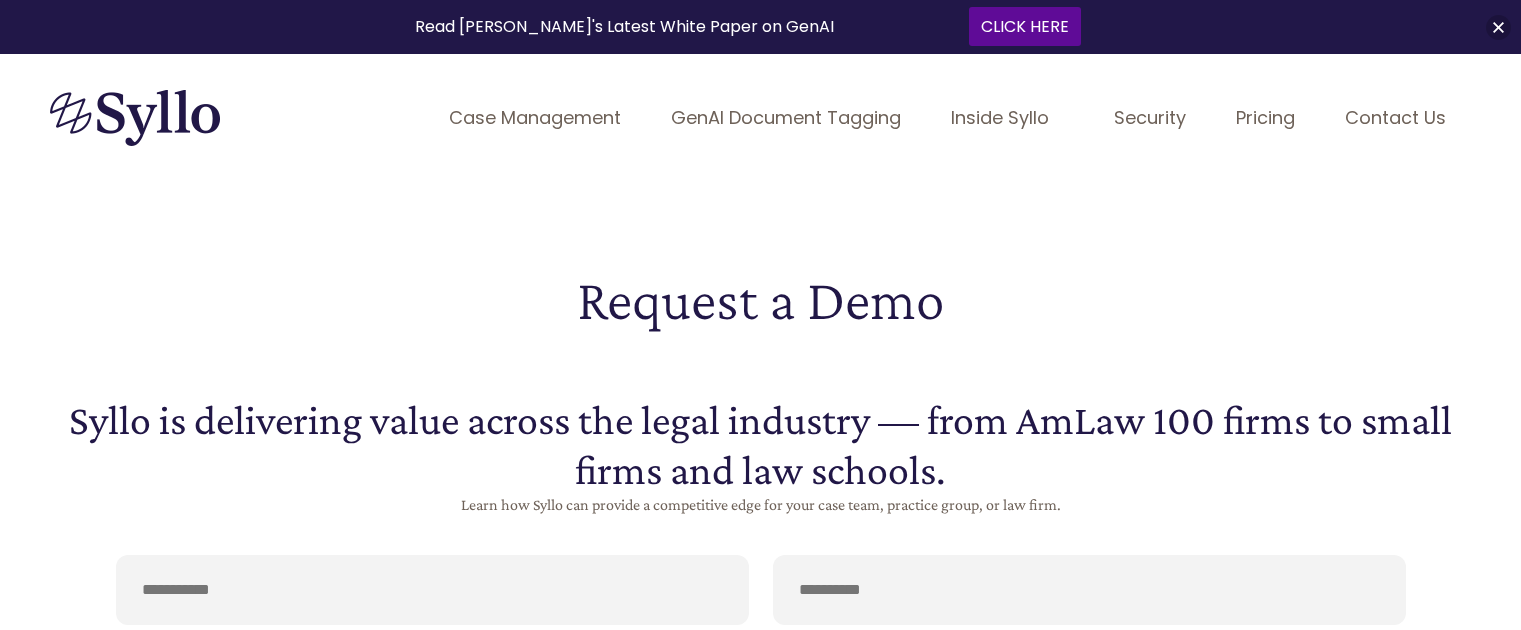 scroll, scrollTop: 0, scrollLeft: 0, axis: both 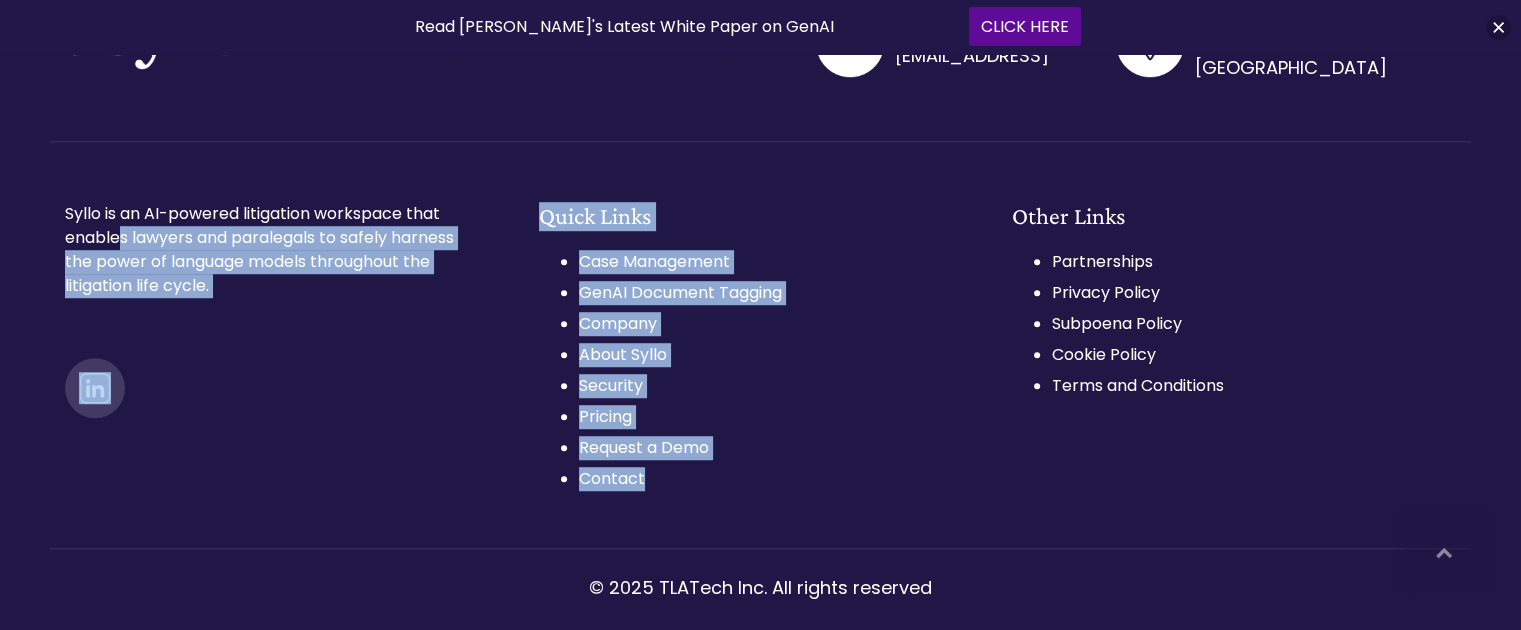 drag, startPoint x: 797, startPoint y: 485, endPoint x: 514, endPoint y: 222, distance: 386.33923 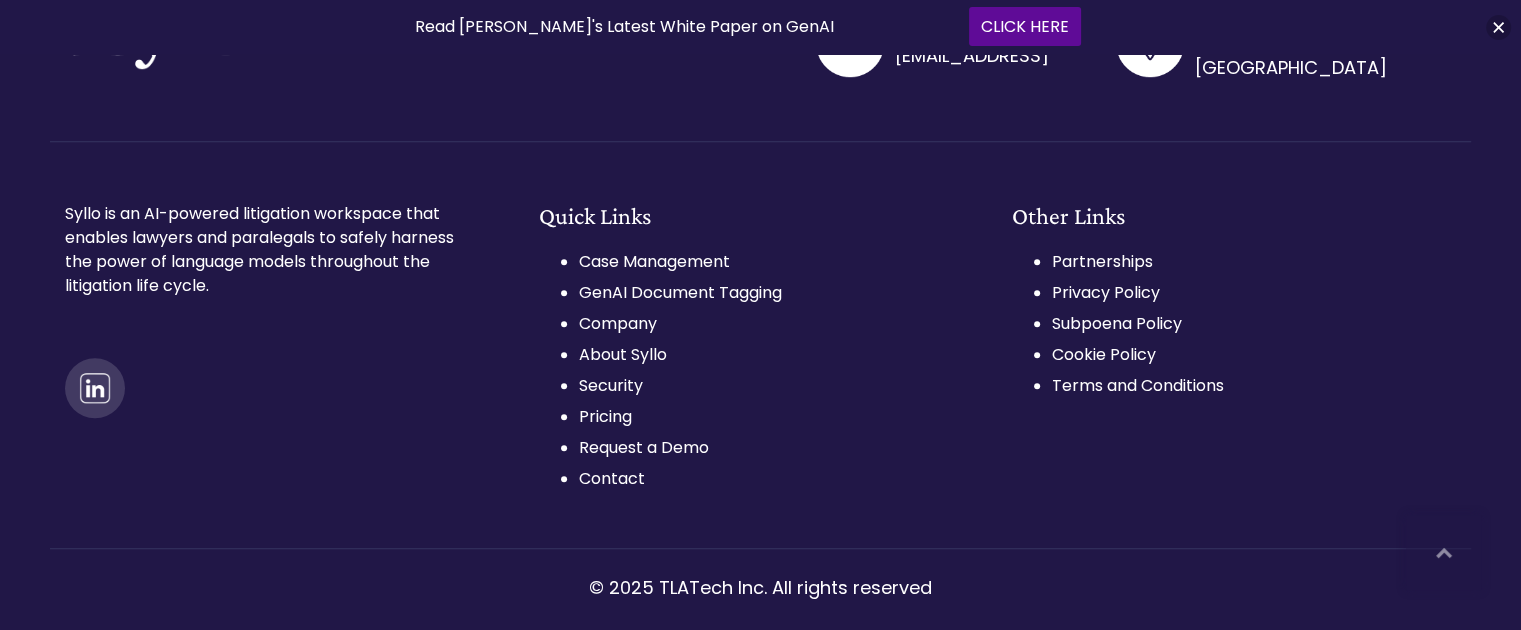 click on "Syllo is an AI-powered litigation workspace that enables lawyers and paralegals to safely harness the power of language models throughout the litigation life cycle." at bounding box center (265, 250) 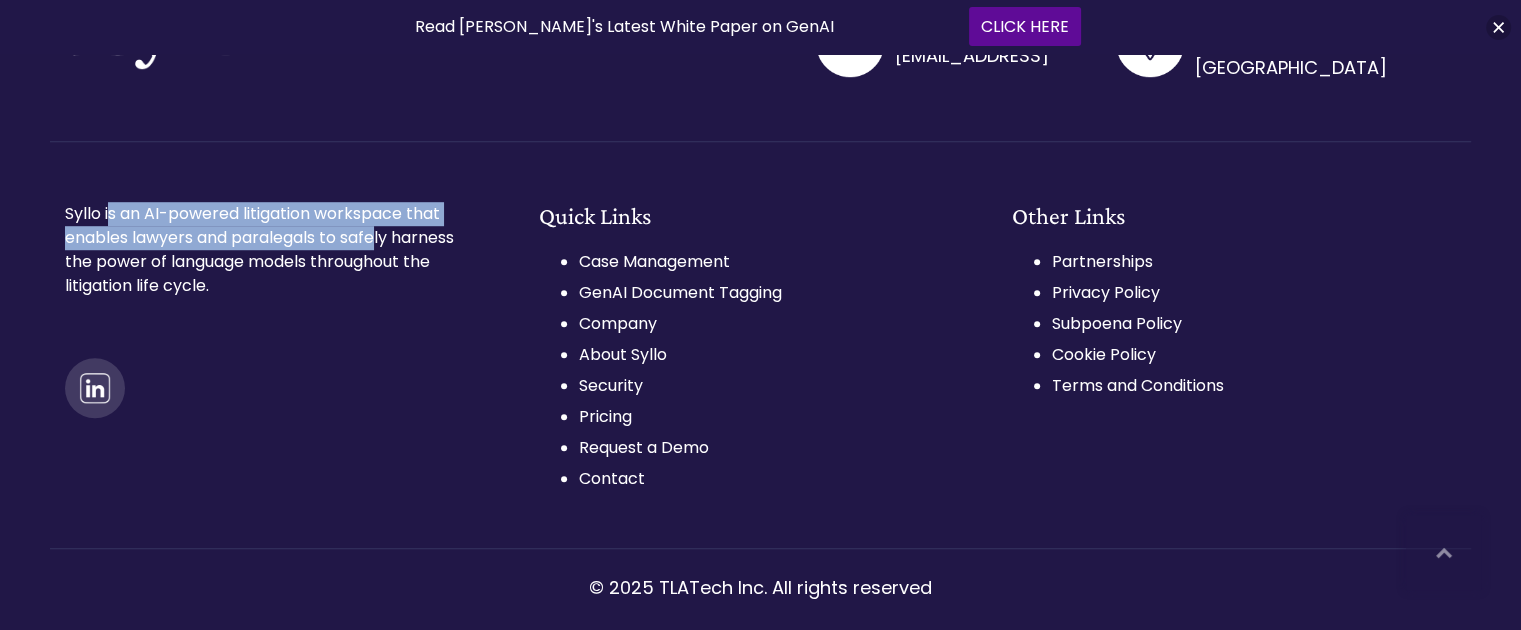drag, startPoint x: 321, startPoint y: 233, endPoint x: 80, endPoint y: 192, distance: 244.46268 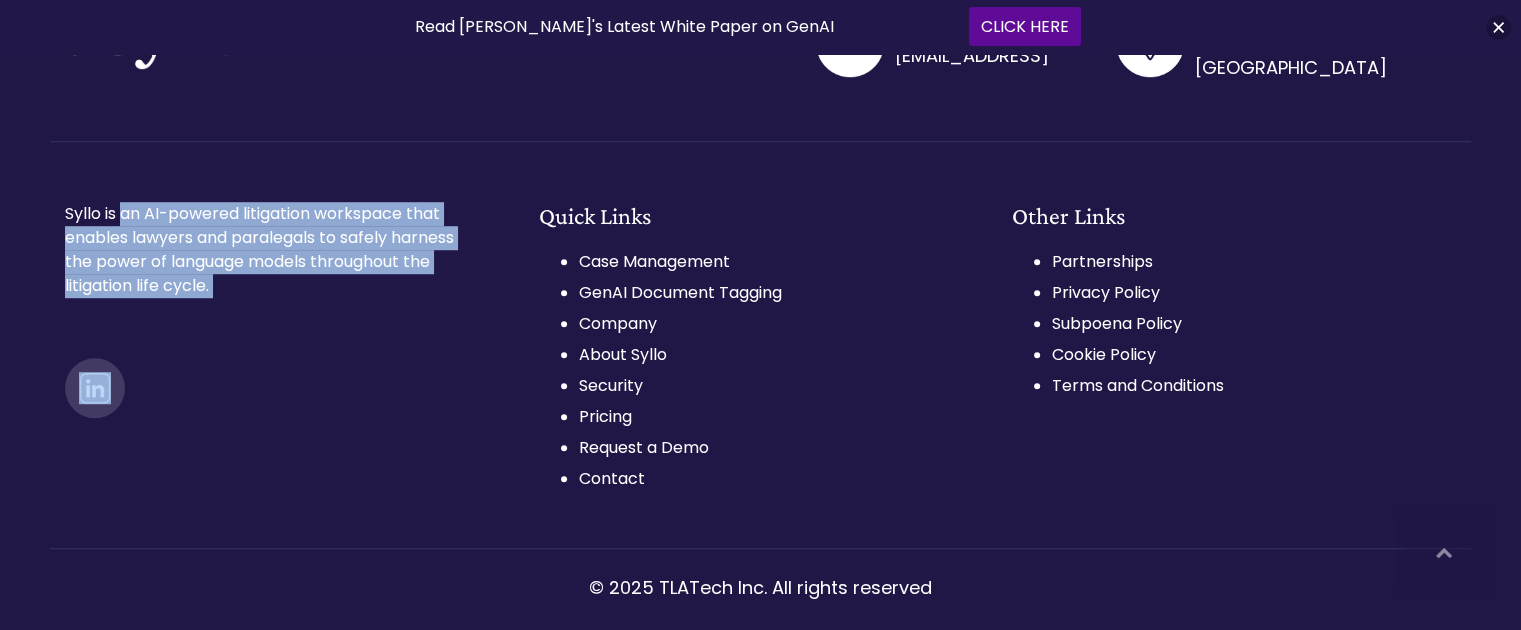 drag, startPoint x: 80, startPoint y: 192, endPoint x: 292, endPoint y: 307, distance: 241.18251 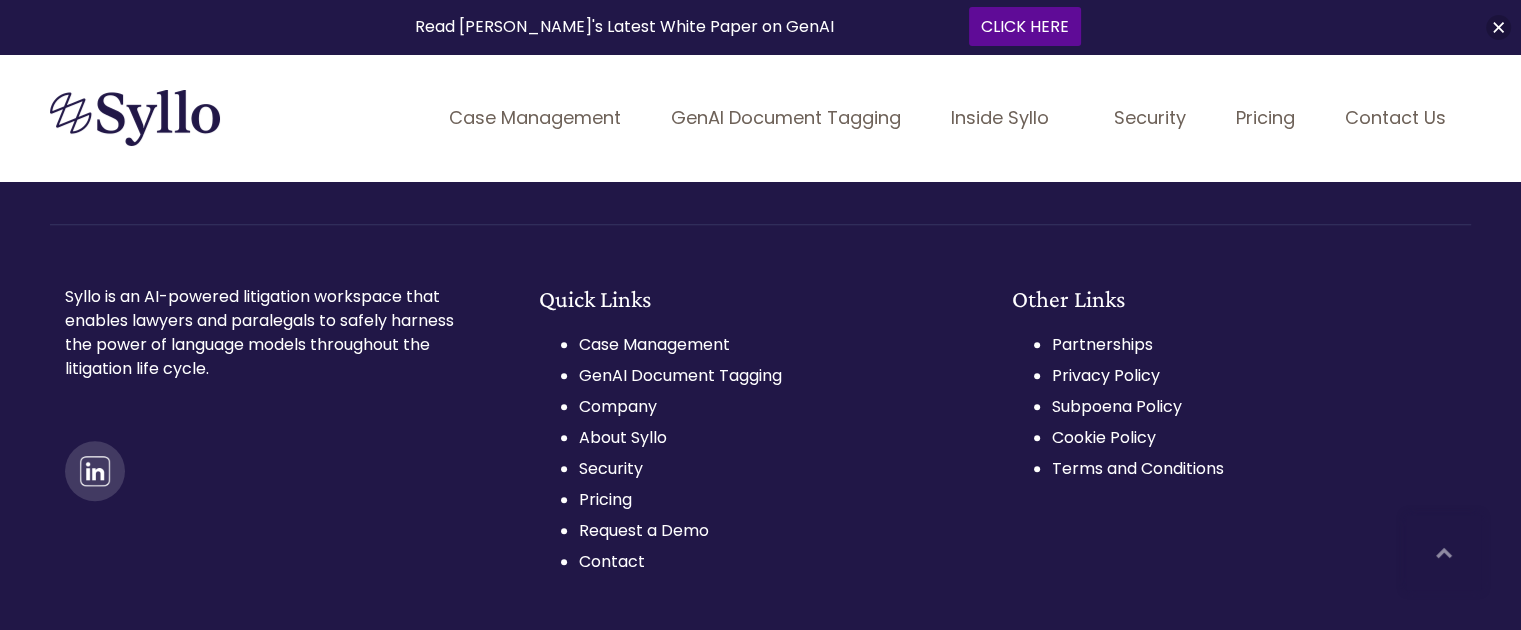 scroll, scrollTop: 1270, scrollLeft: 0, axis: vertical 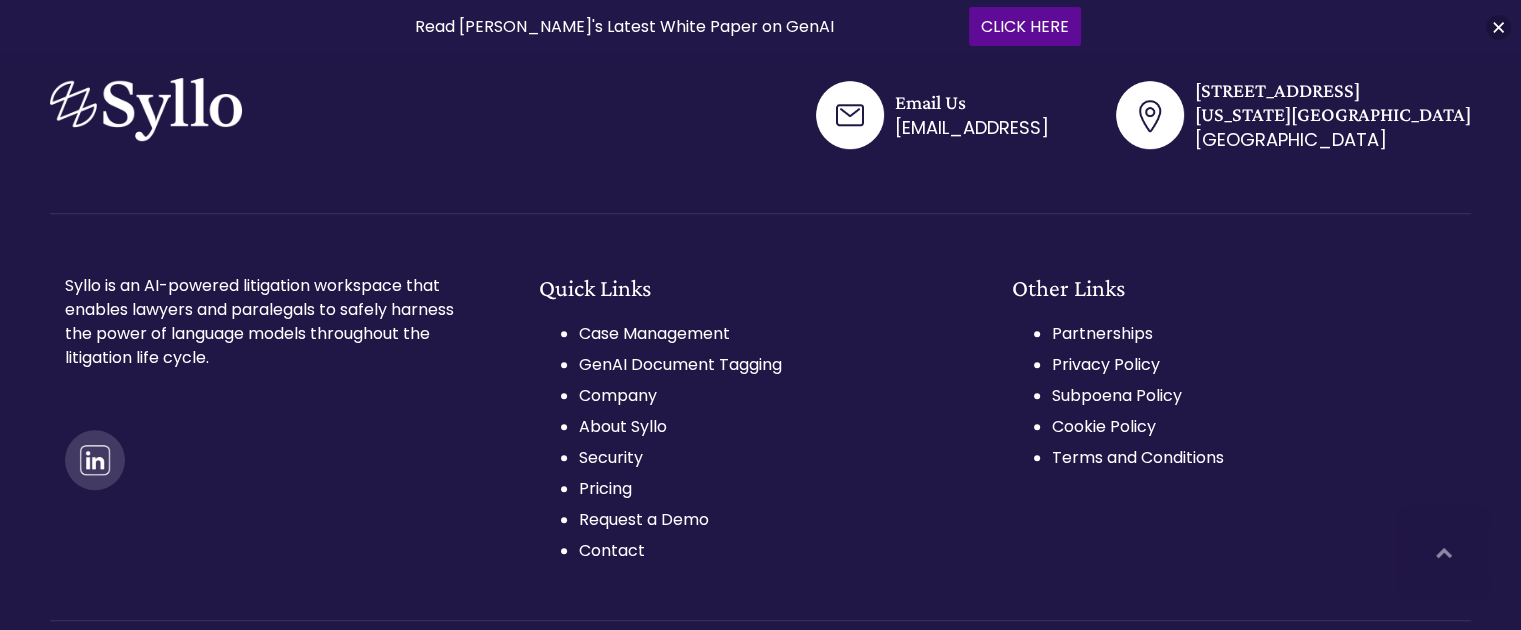 click on "Contact" at bounding box center (612, 550) 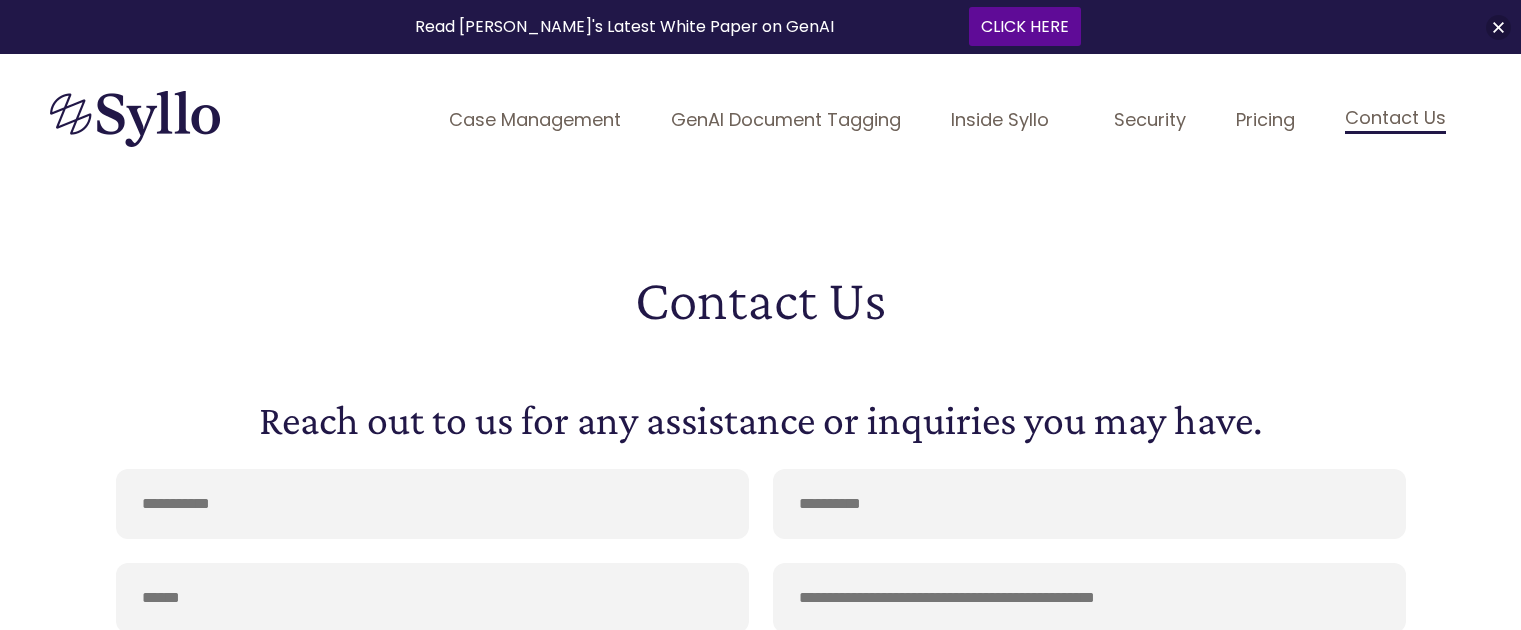scroll, scrollTop: 0, scrollLeft: 0, axis: both 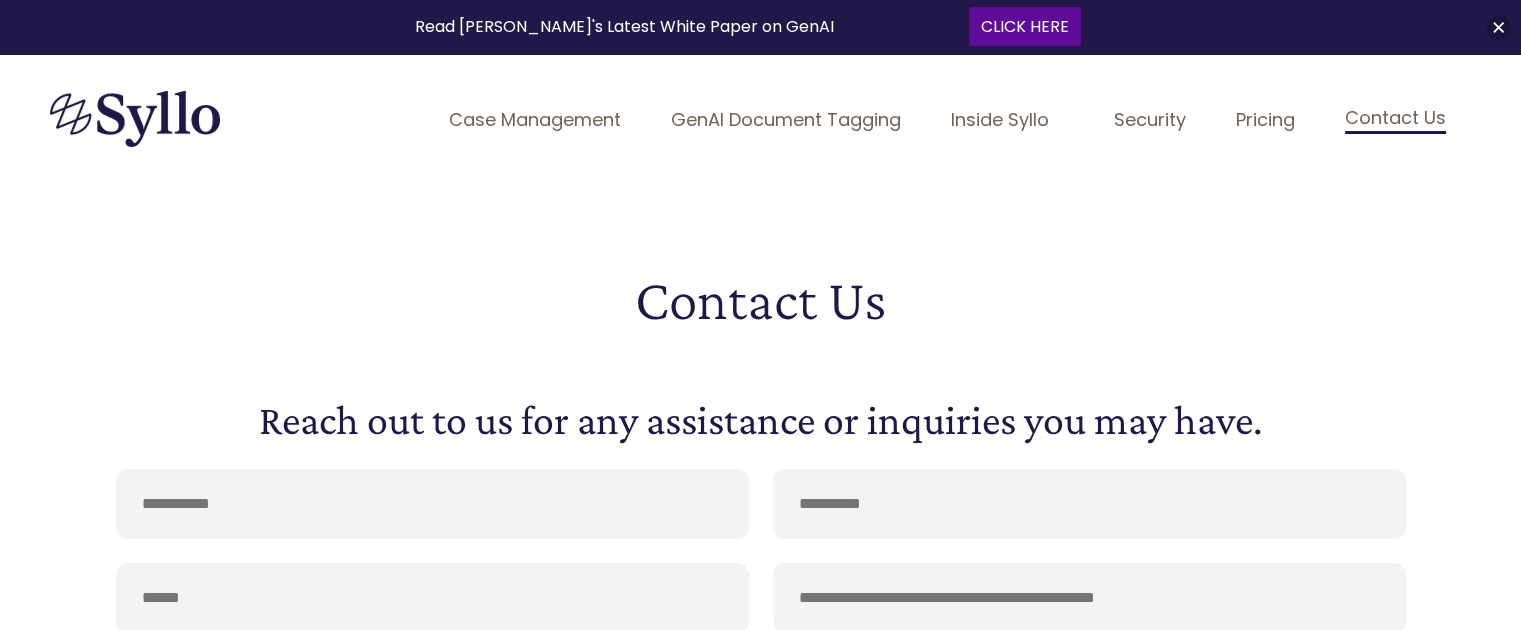 click on "Pricing" at bounding box center [1265, 119] 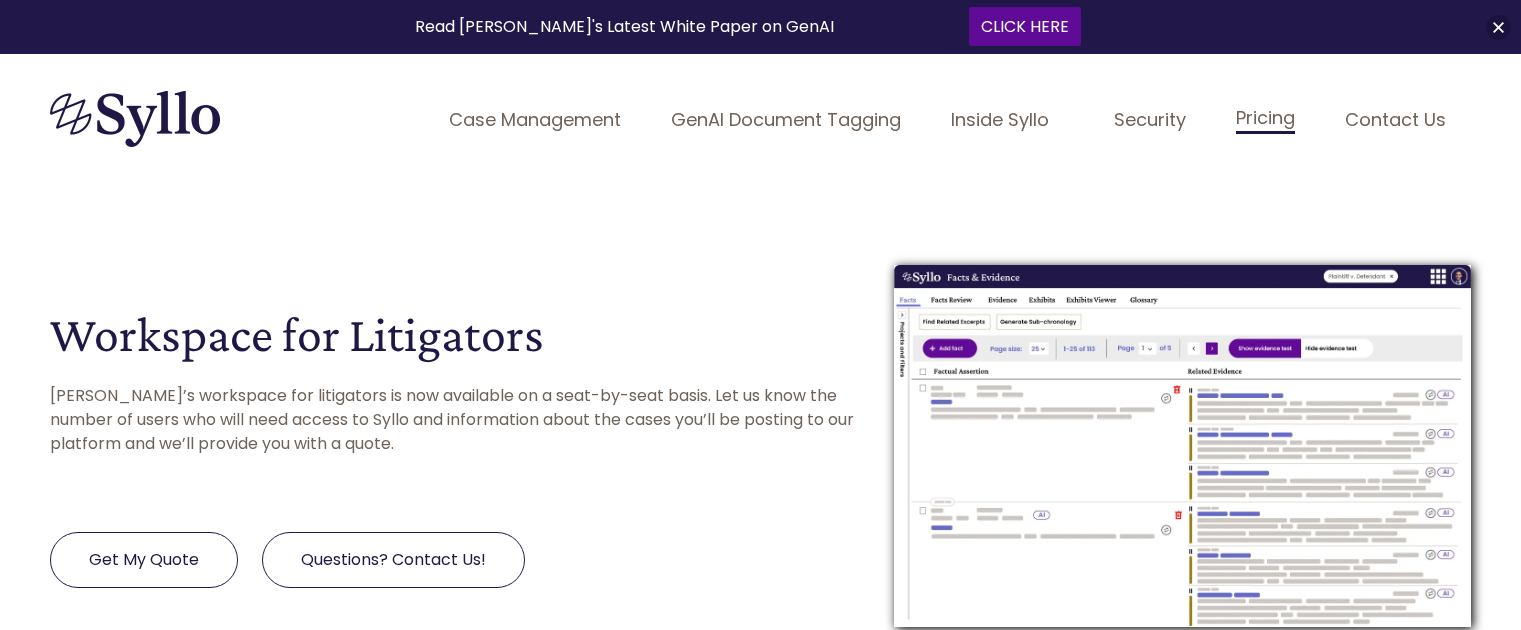 scroll, scrollTop: 0, scrollLeft: 0, axis: both 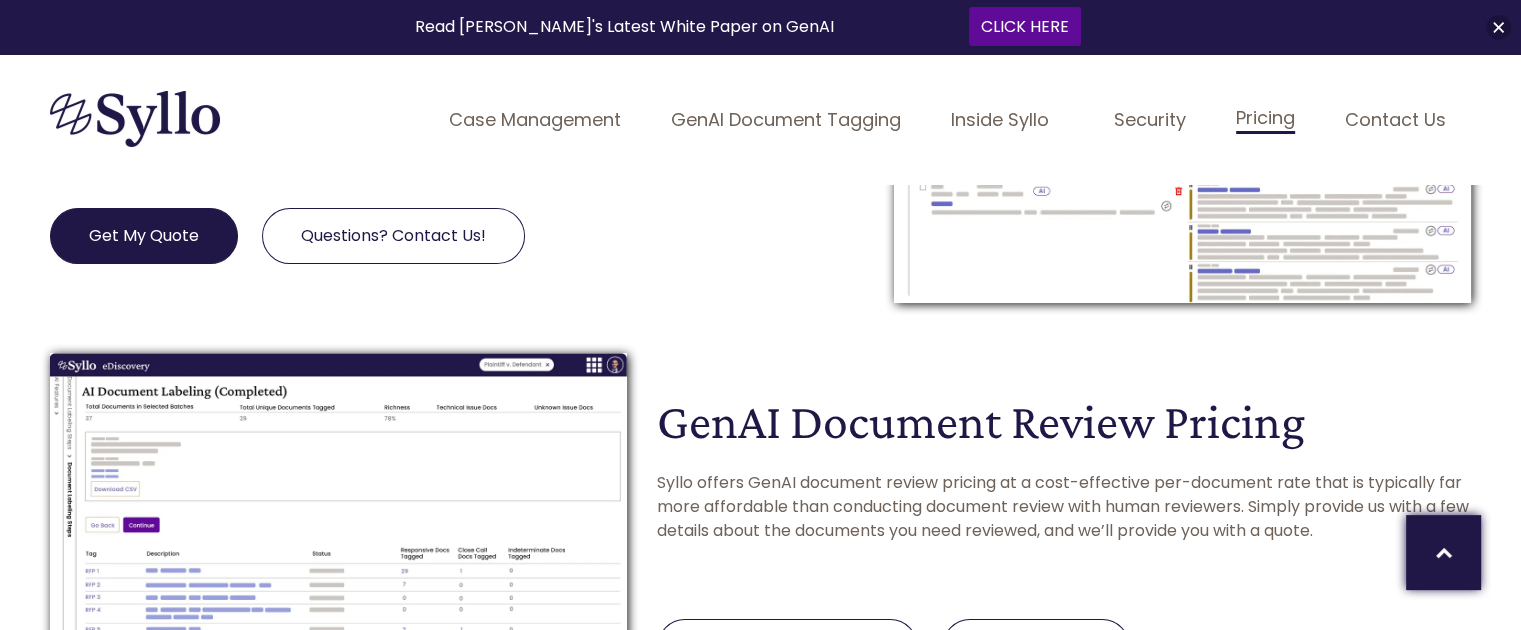 click on "Get My Quote" at bounding box center [144, 236] 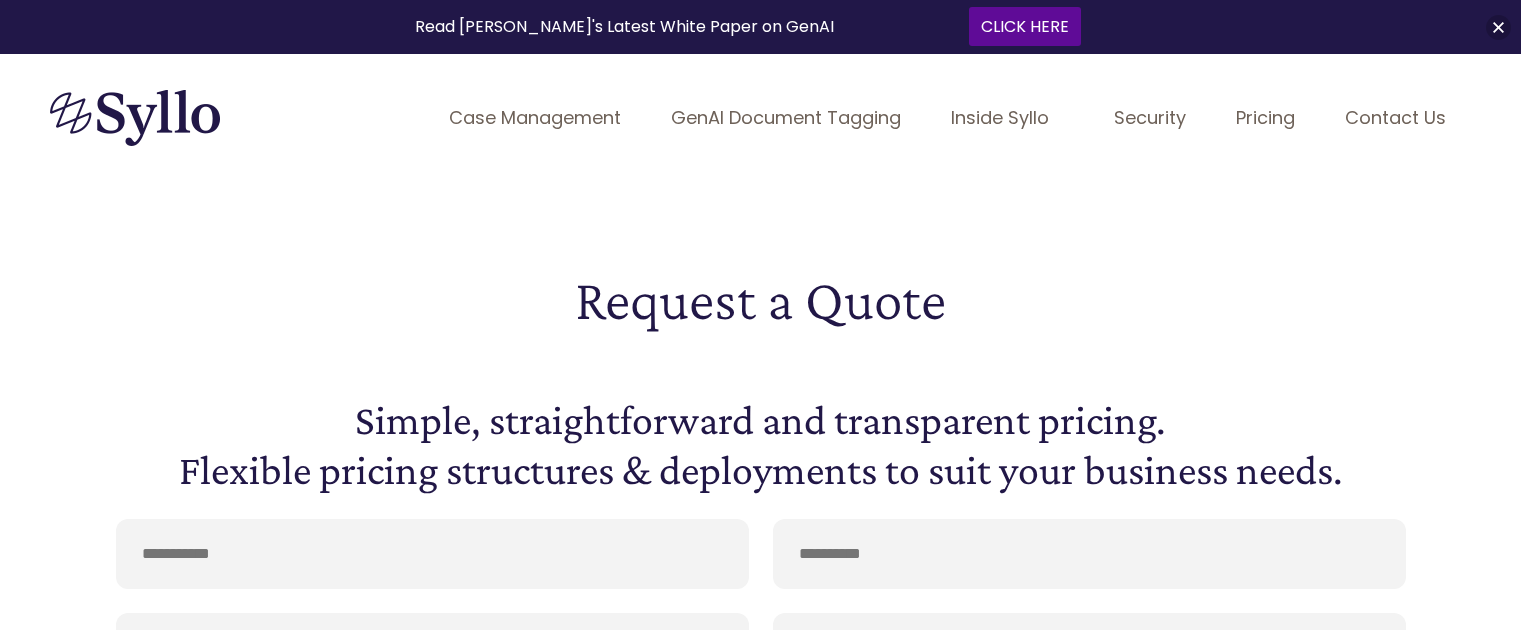 scroll, scrollTop: 119, scrollLeft: 0, axis: vertical 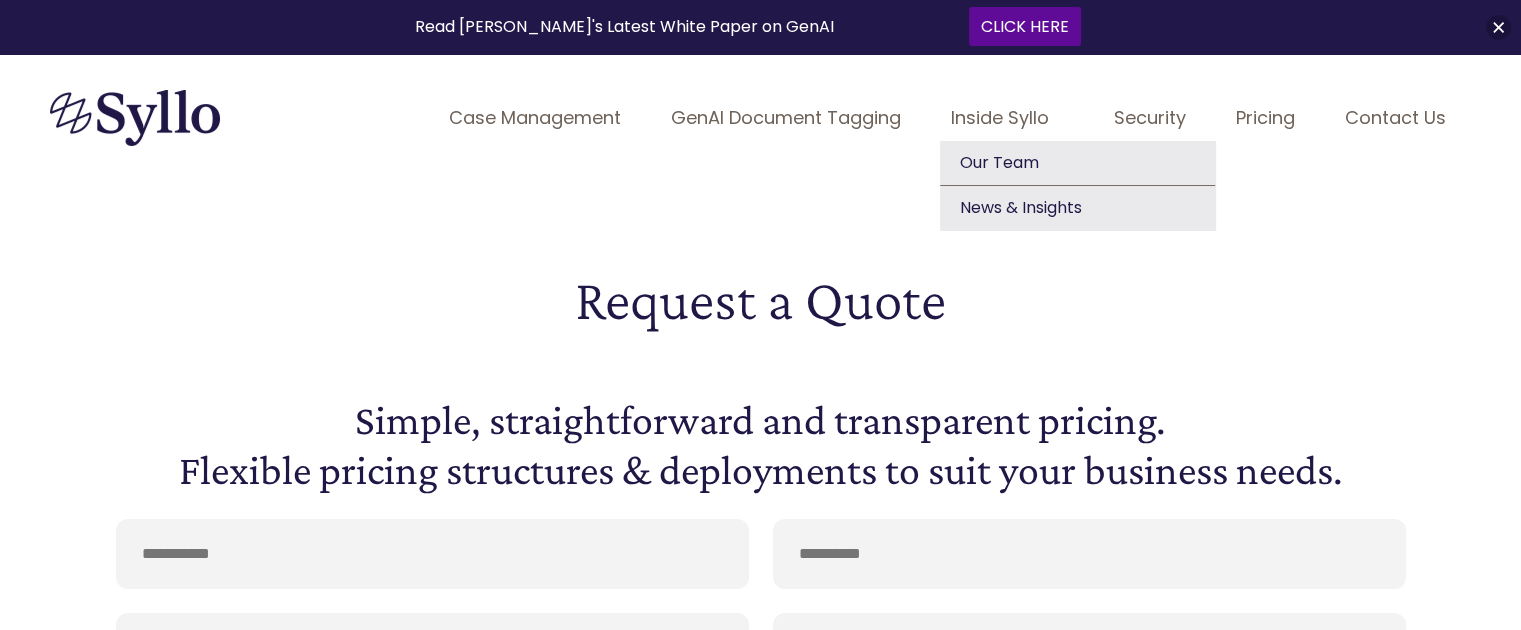click on "Inside Syllo" at bounding box center (1007, 117) 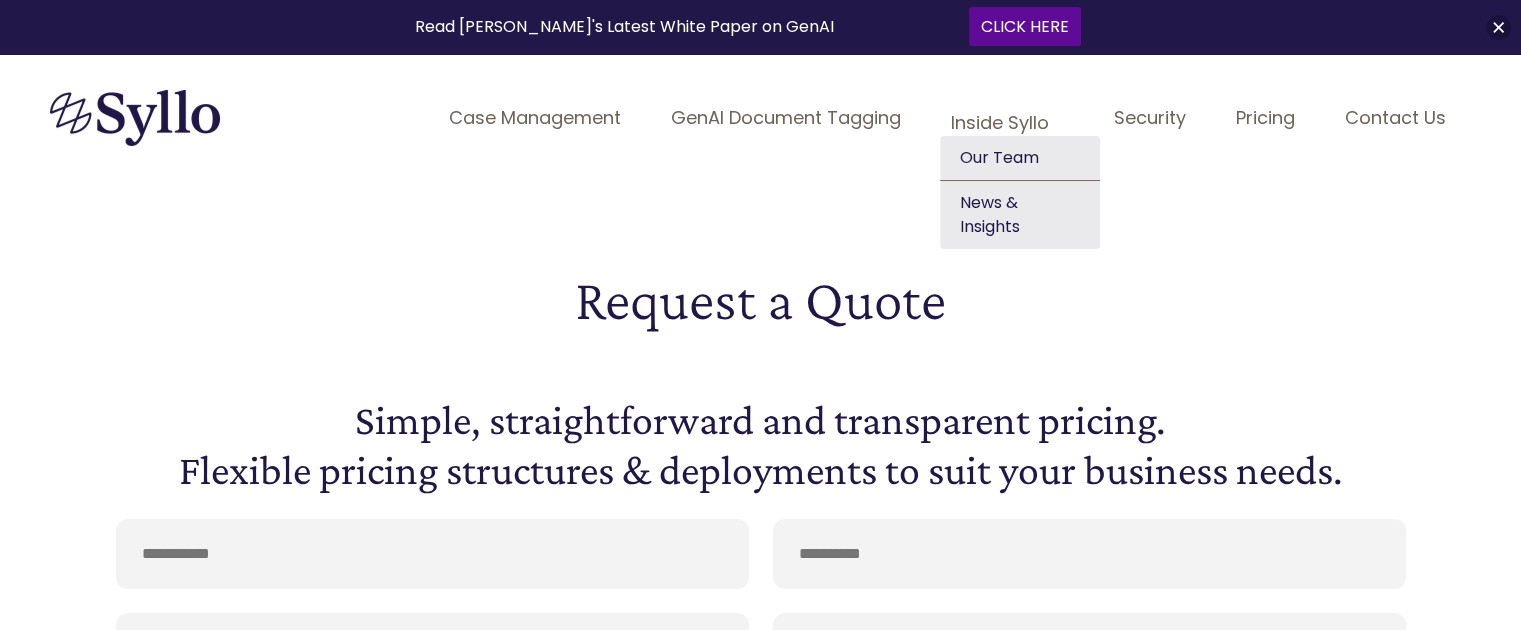 click on "Request a Quote" at bounding box center (760, 300) 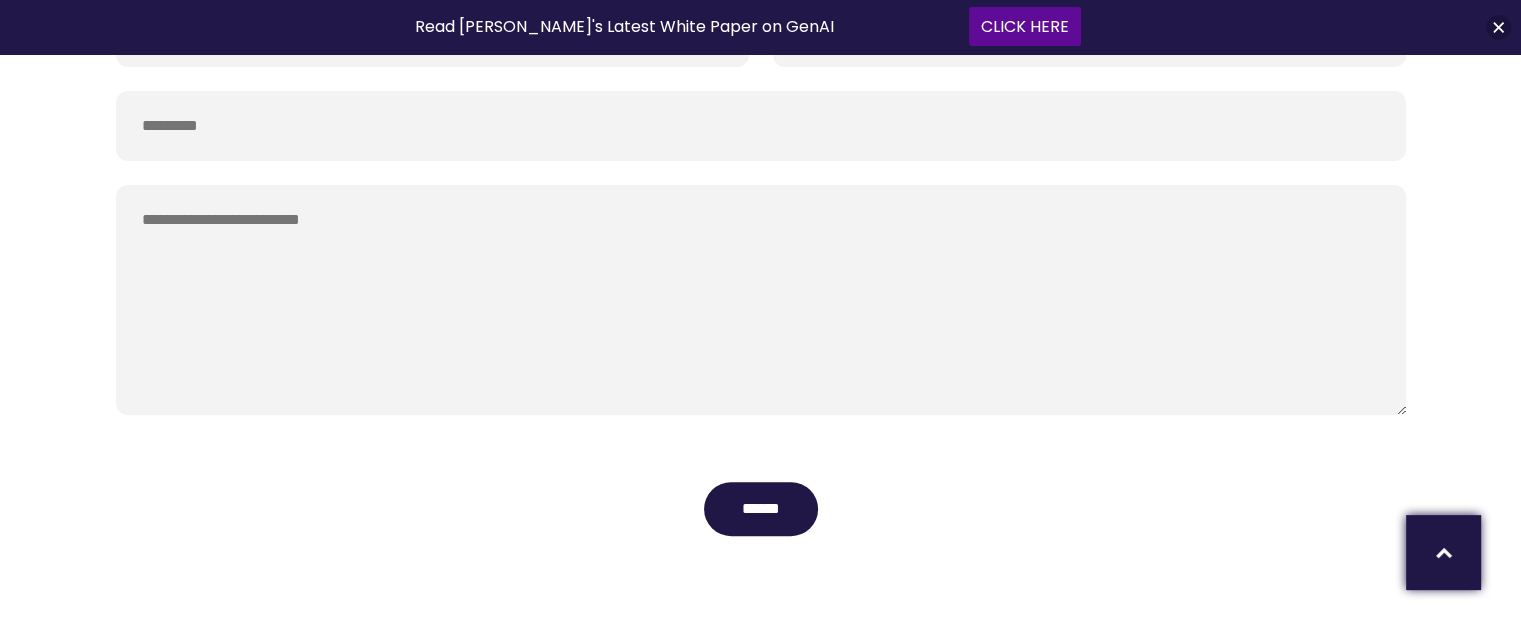 scroll, scrollTop: 0, scrollLeft: 0, axis: both 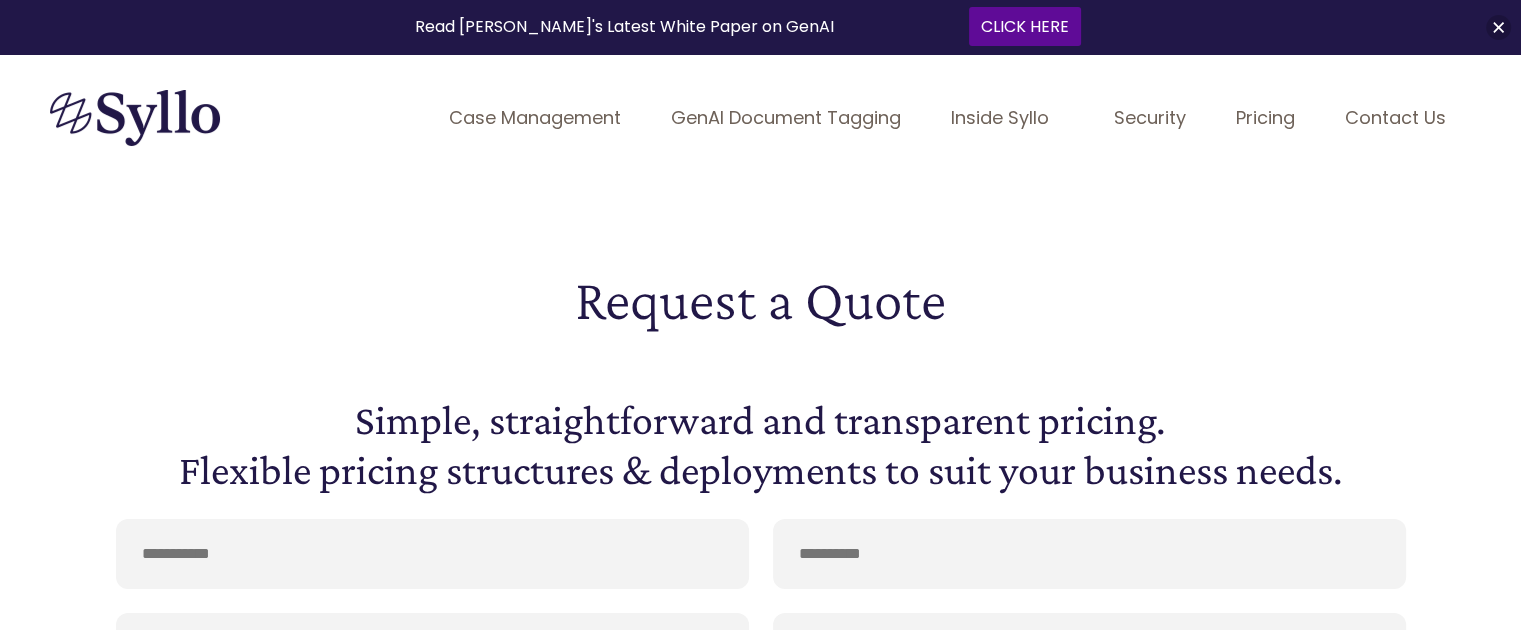 click at bounding box center (135, 118) 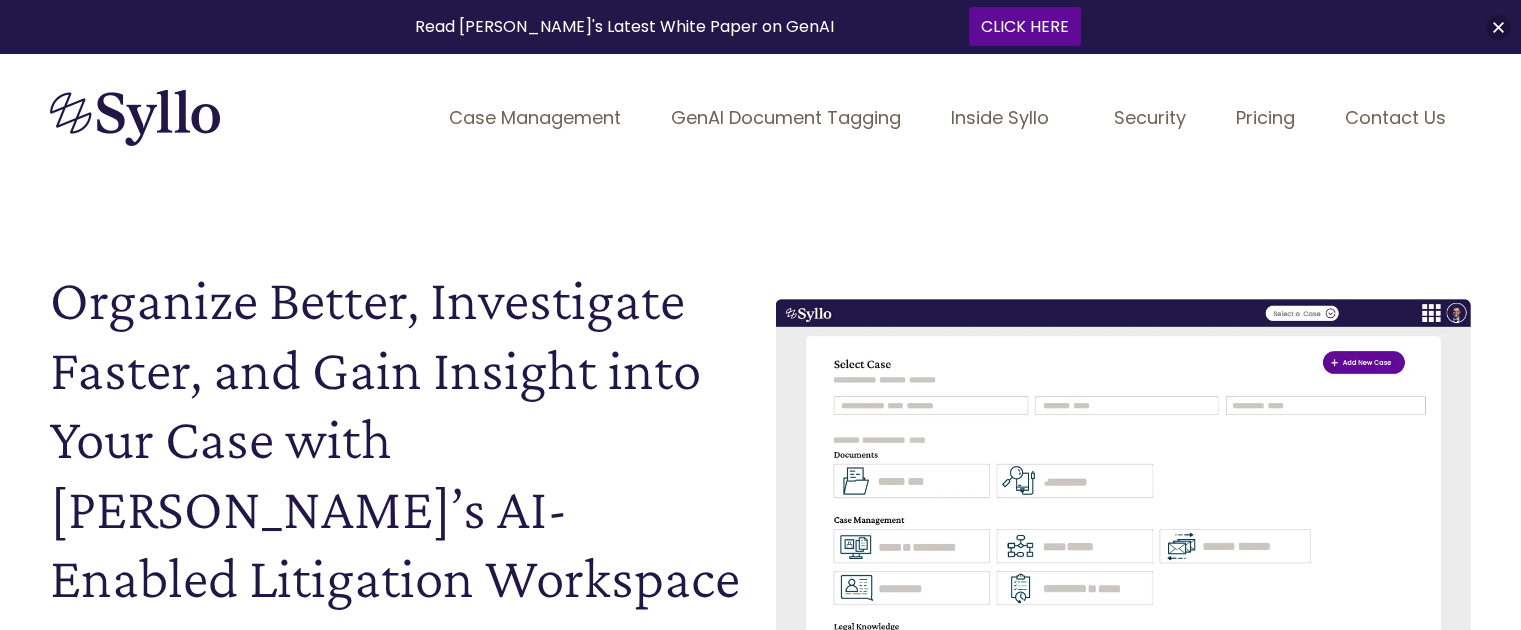 scroll, scrollTop: 0, scrollLeft: 0, axis: both 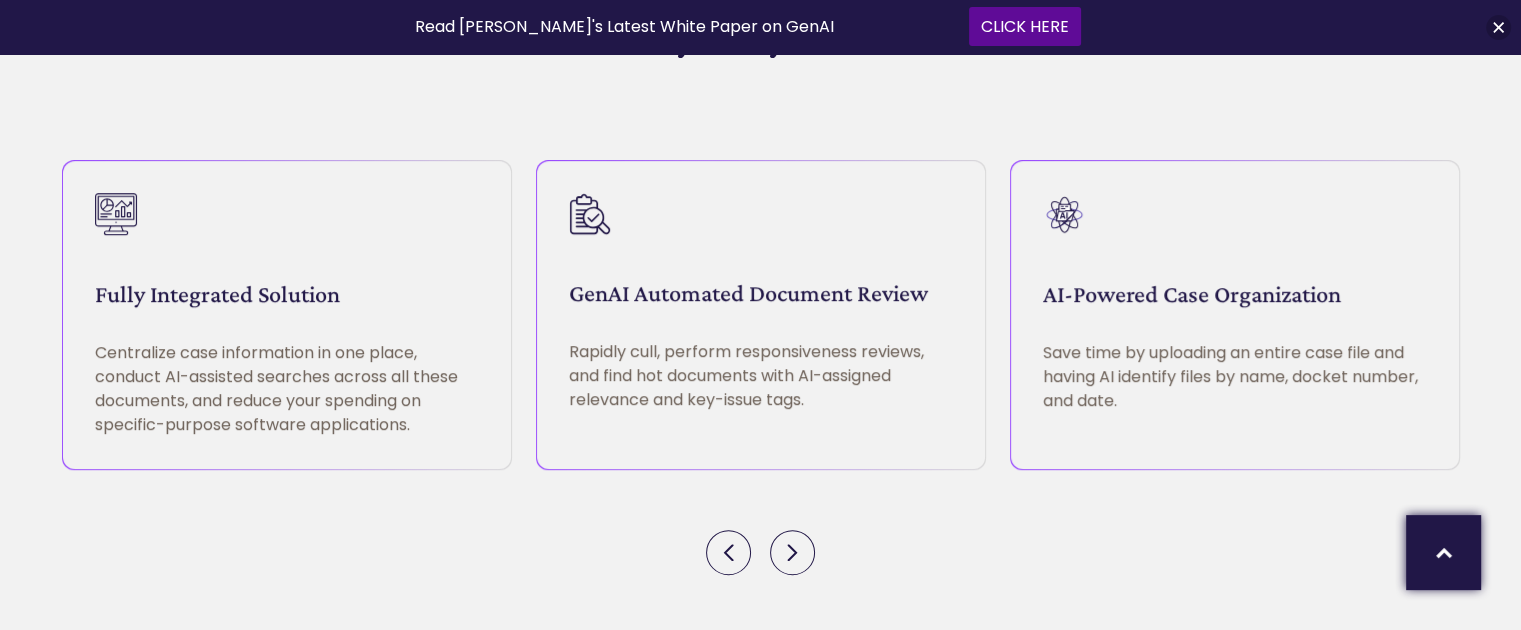 click on "Centralize case information in one place, conduct AI-assisted searches across all these documents, and reduce your spending on specific-purpose software applications." at bounding box center (287, 389) 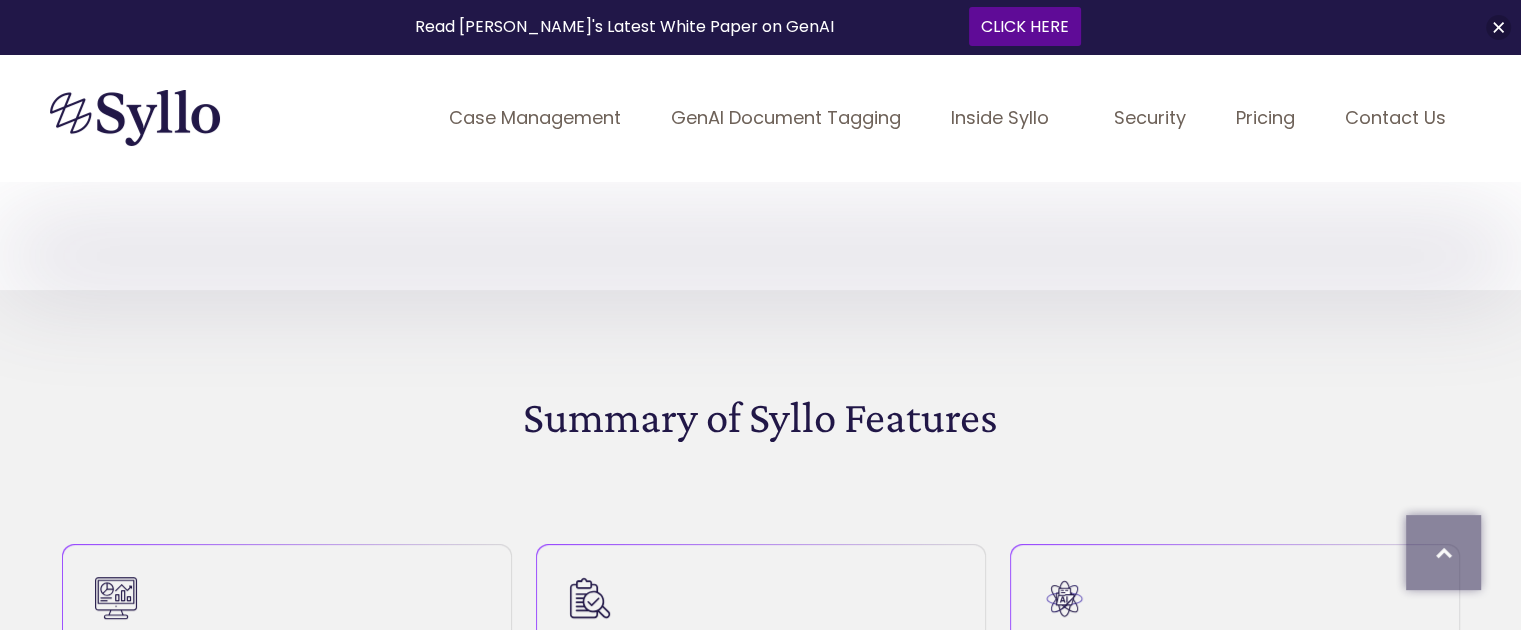 scroll, scrollTop: 0, scrollLeft: 0, axis: both 